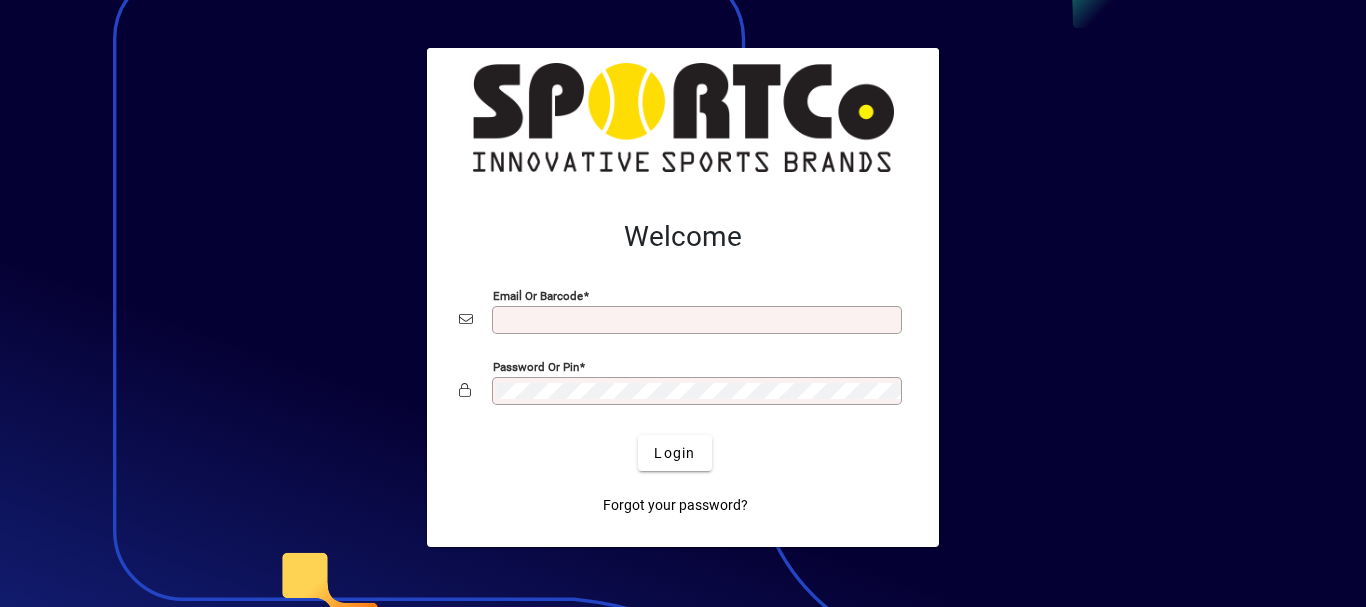 scroll, scrollTop: 0, scrollLeft: 0, axis: both 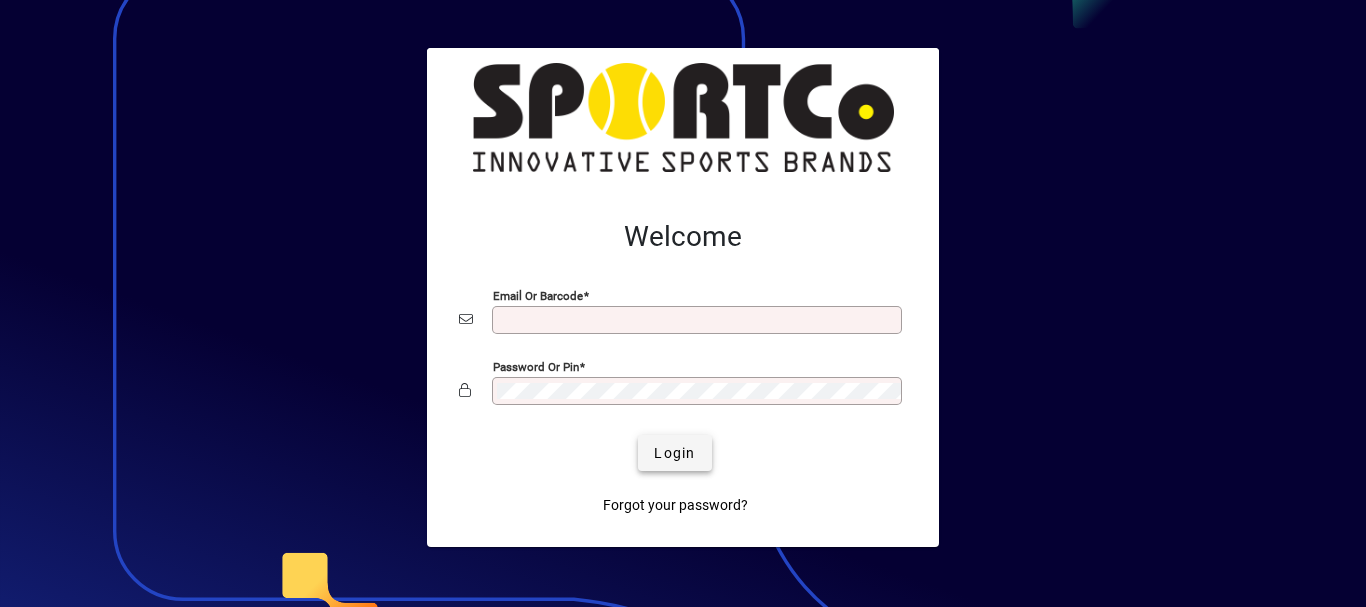 type on "**********" 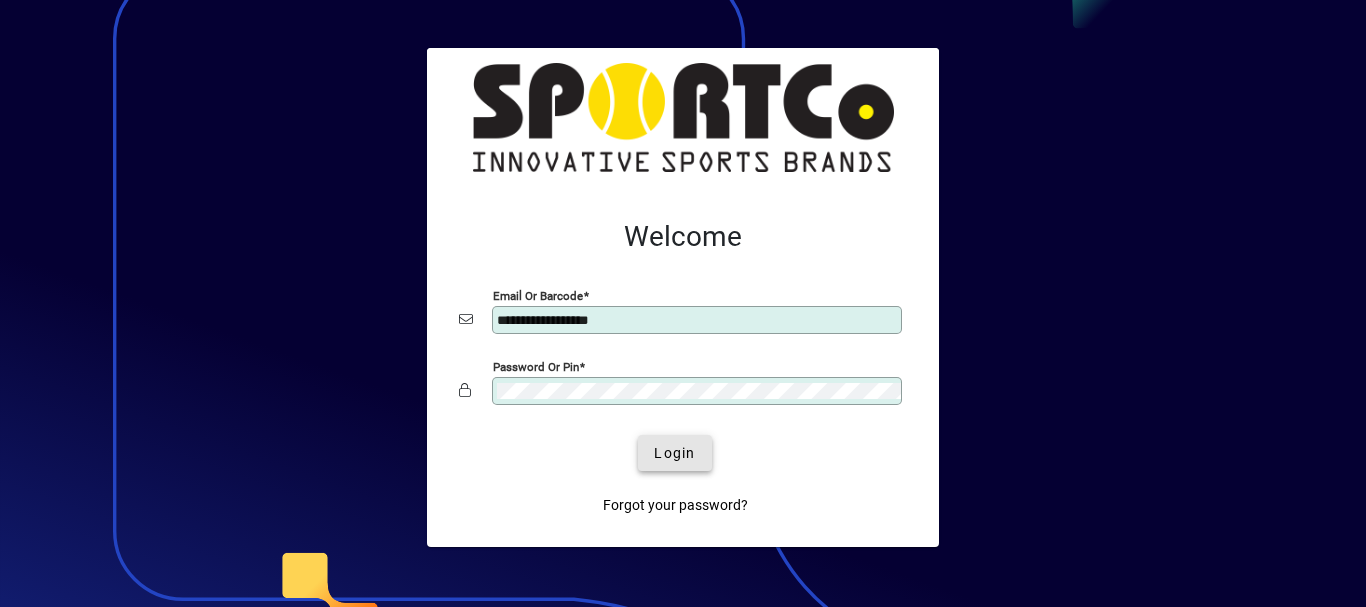 click on "Login" 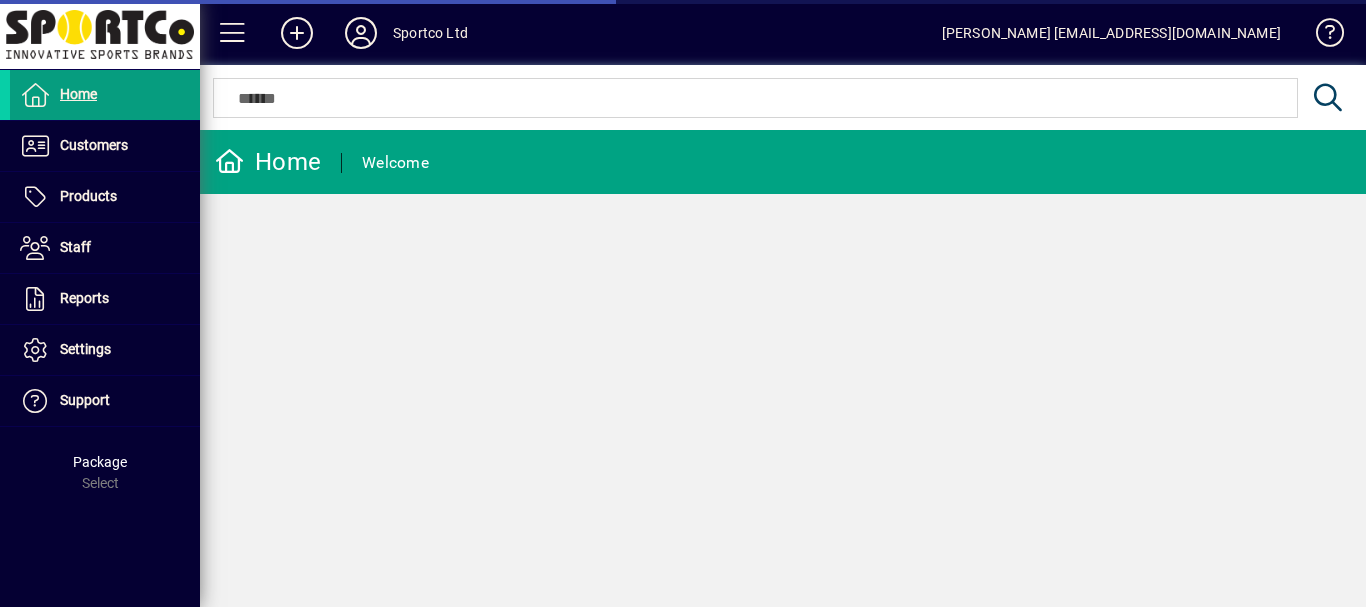 scroll, scrollTop: 0, scrollLeft: 0, axis: both 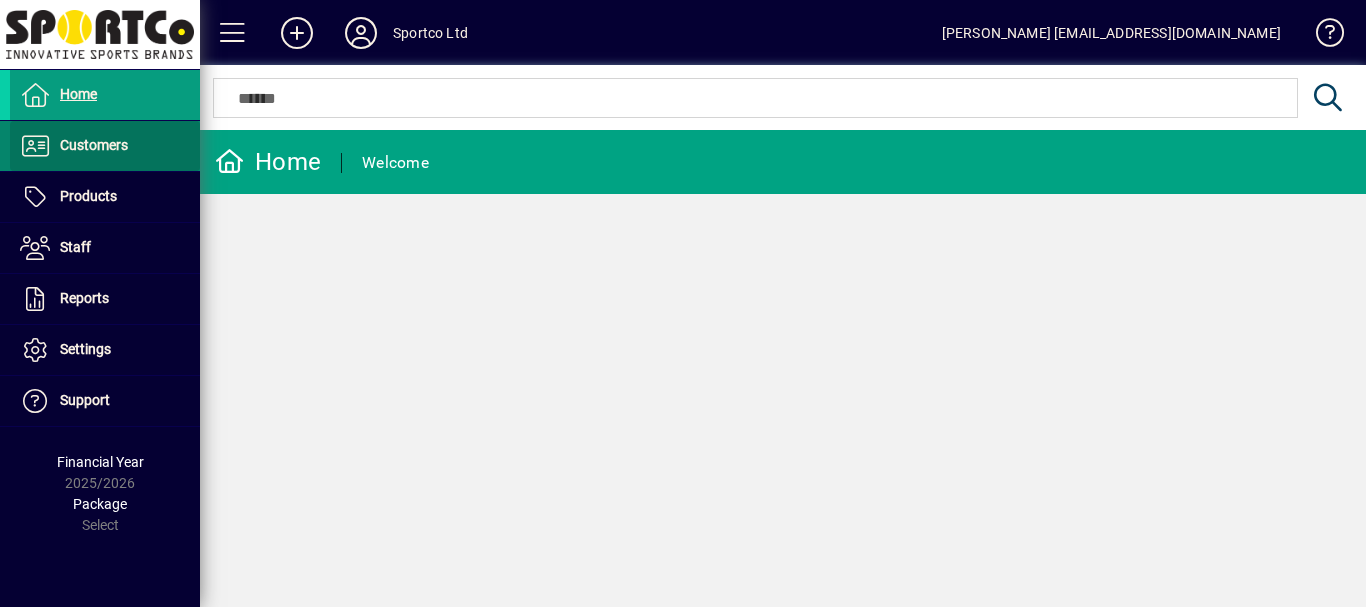 click on "Customers" at bounding box center (94, 145) 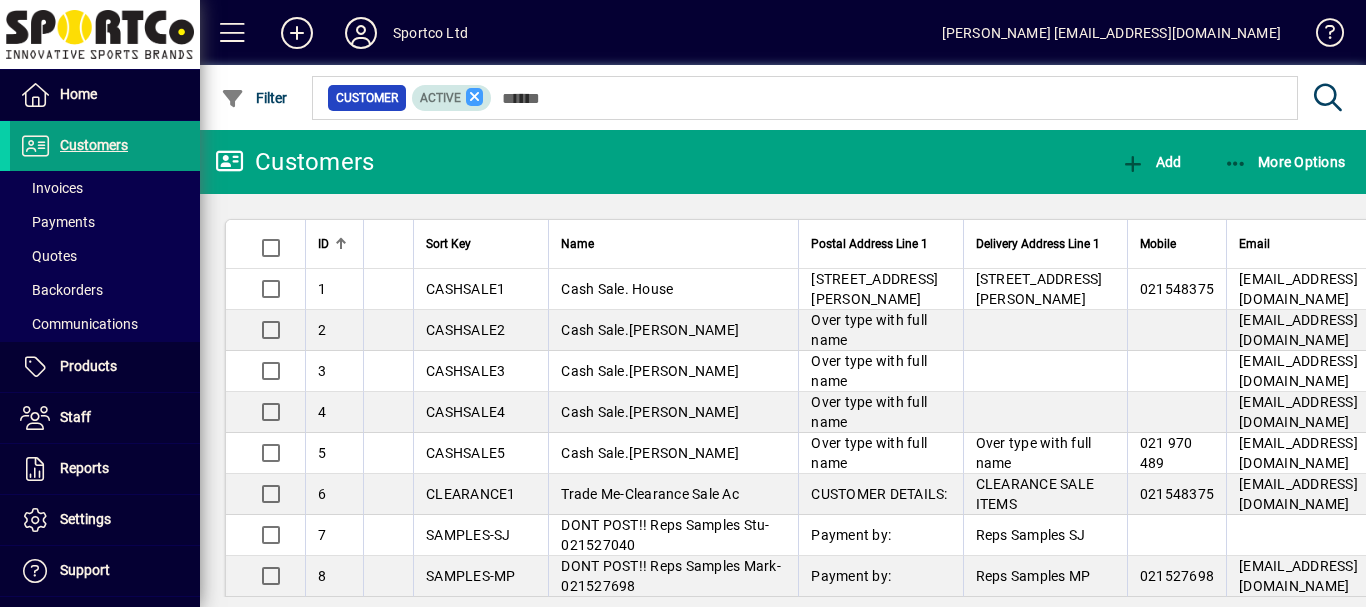 click at bounding box center [475, 97] 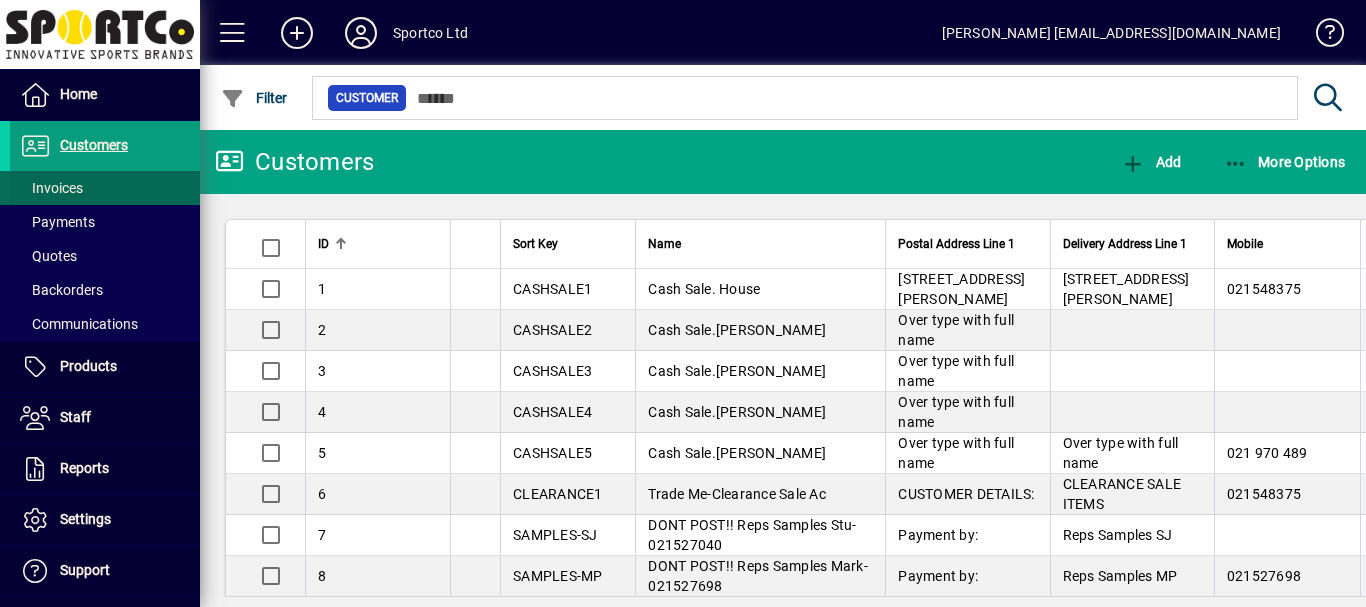 click on "Invoices" at bounding box center [51, 188] 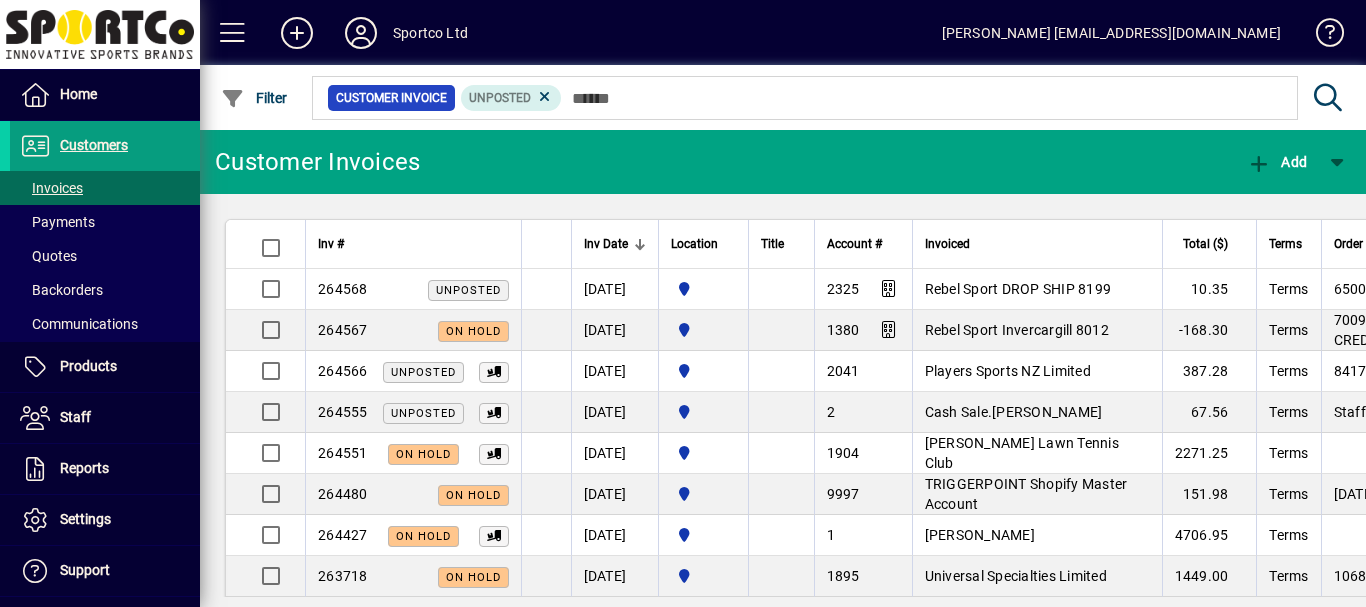 click at bounding box center (545, 97) 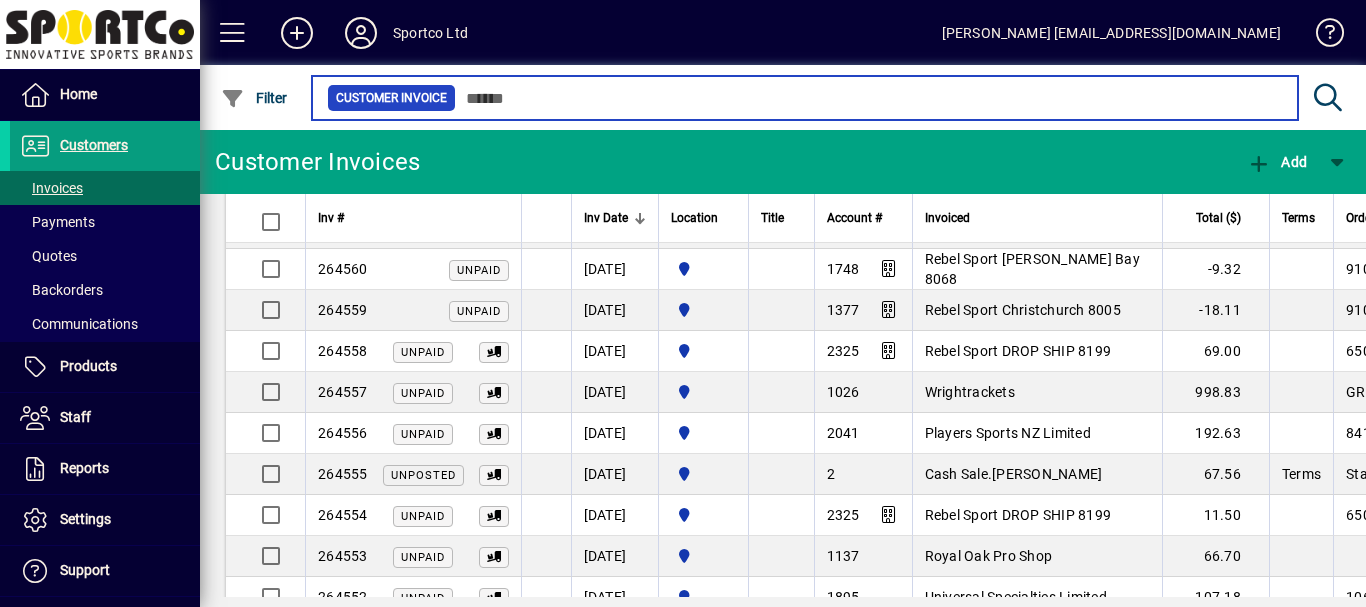 scroll, scrollTop: 360, scrollLeft: 0, axis: vertical 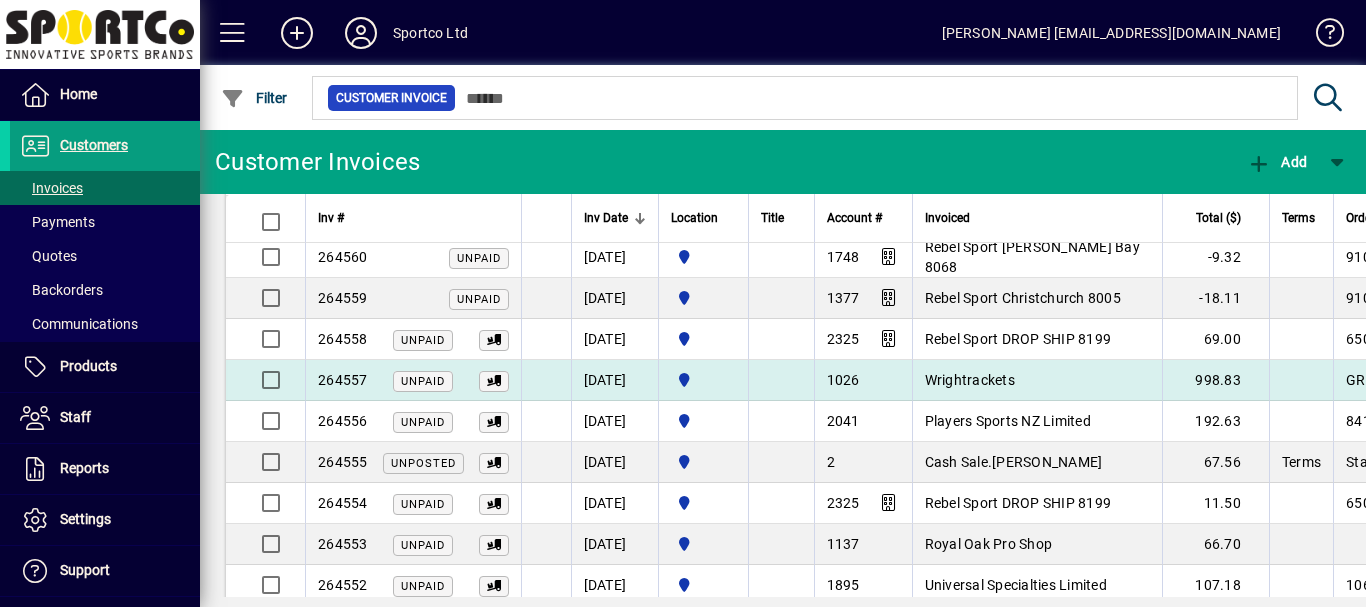 click on "Wrightrackets" at bounding box center [970, 380] 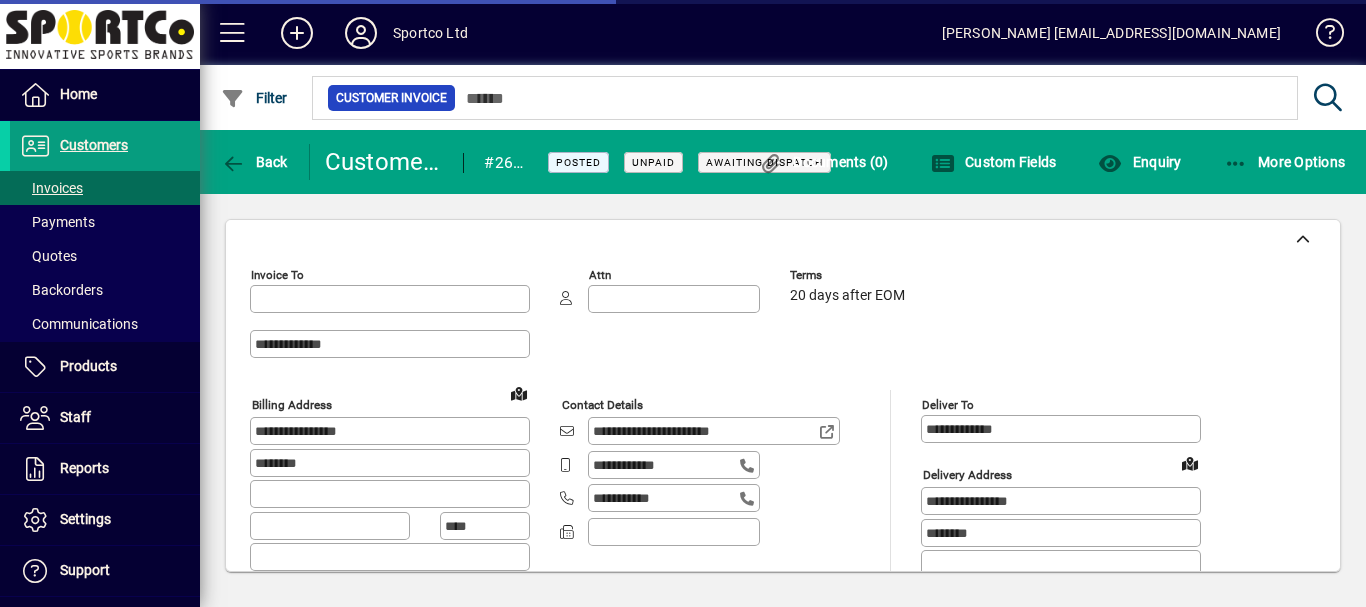 type on "**********" 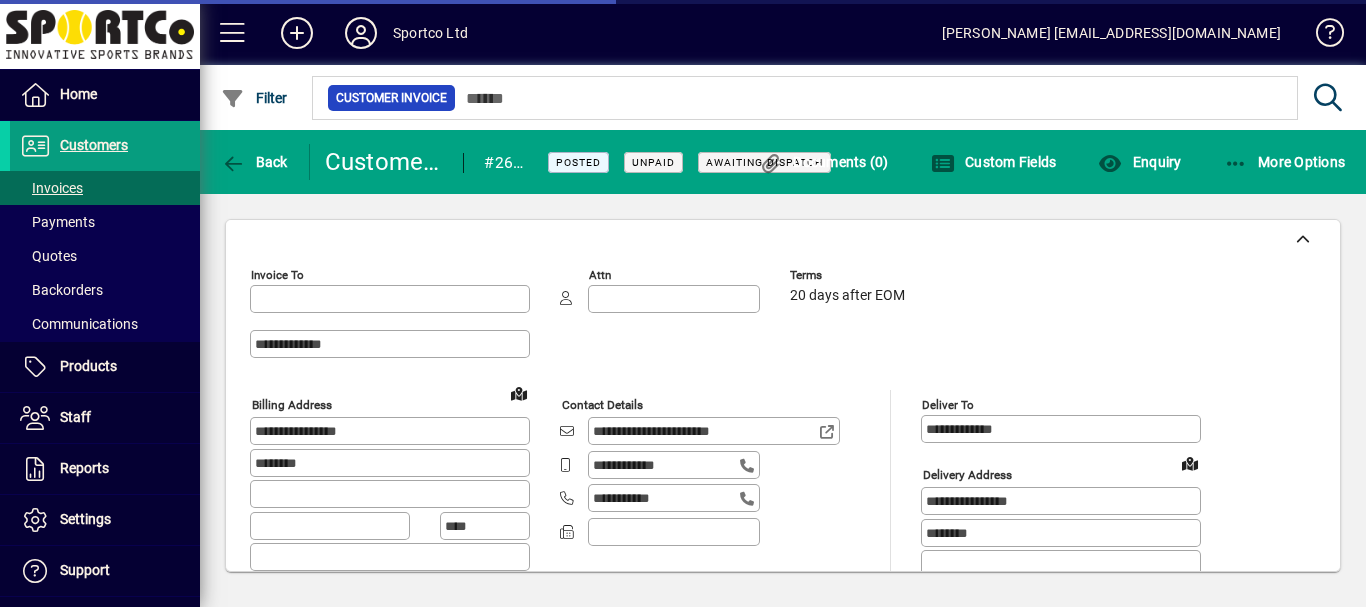 type on "**********" 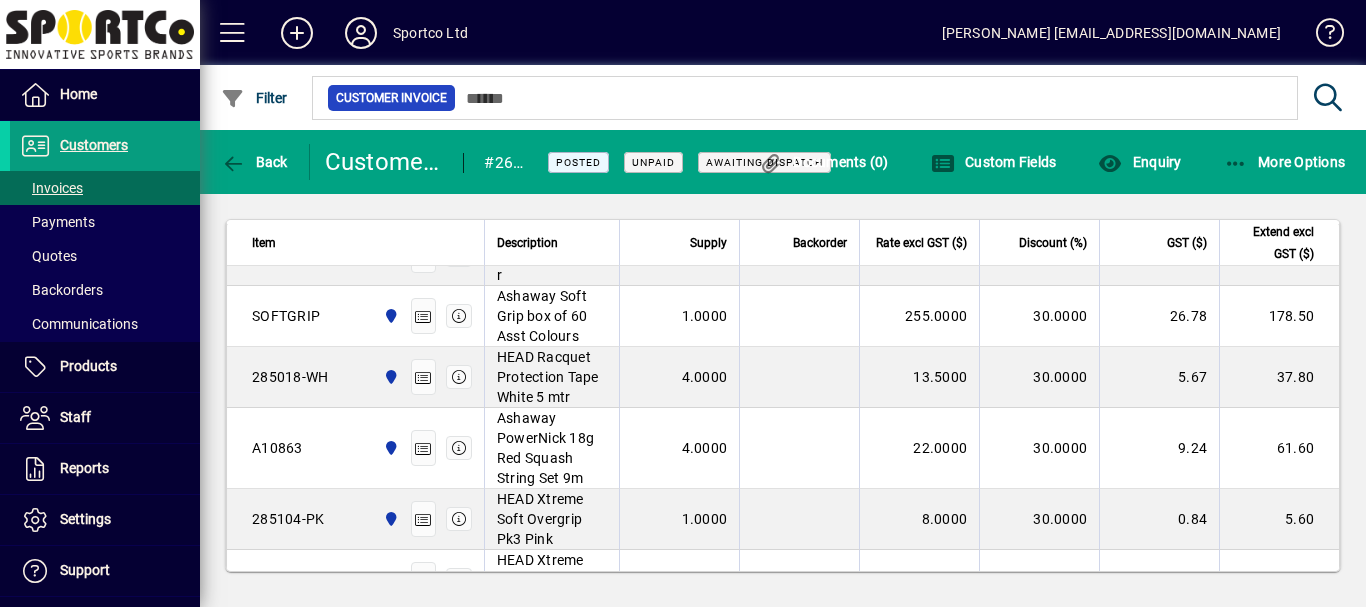 scroll, scrollTop: 1416, scrollLeft: 0, axis: vertical 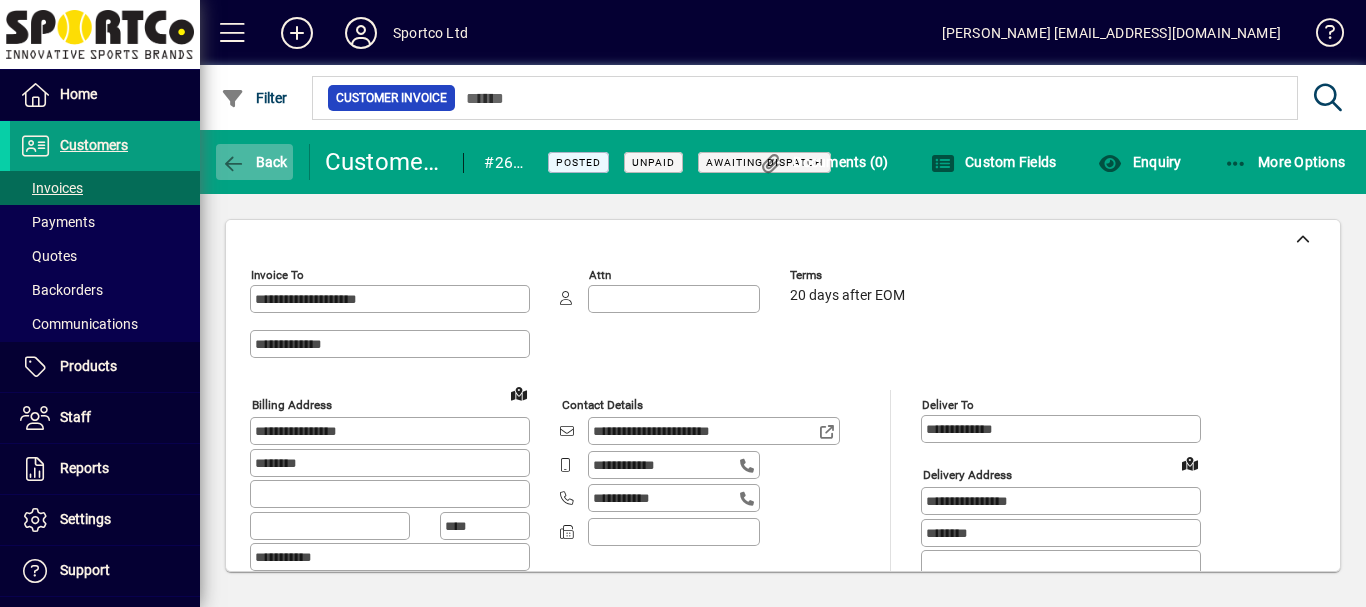 click on "Back" 